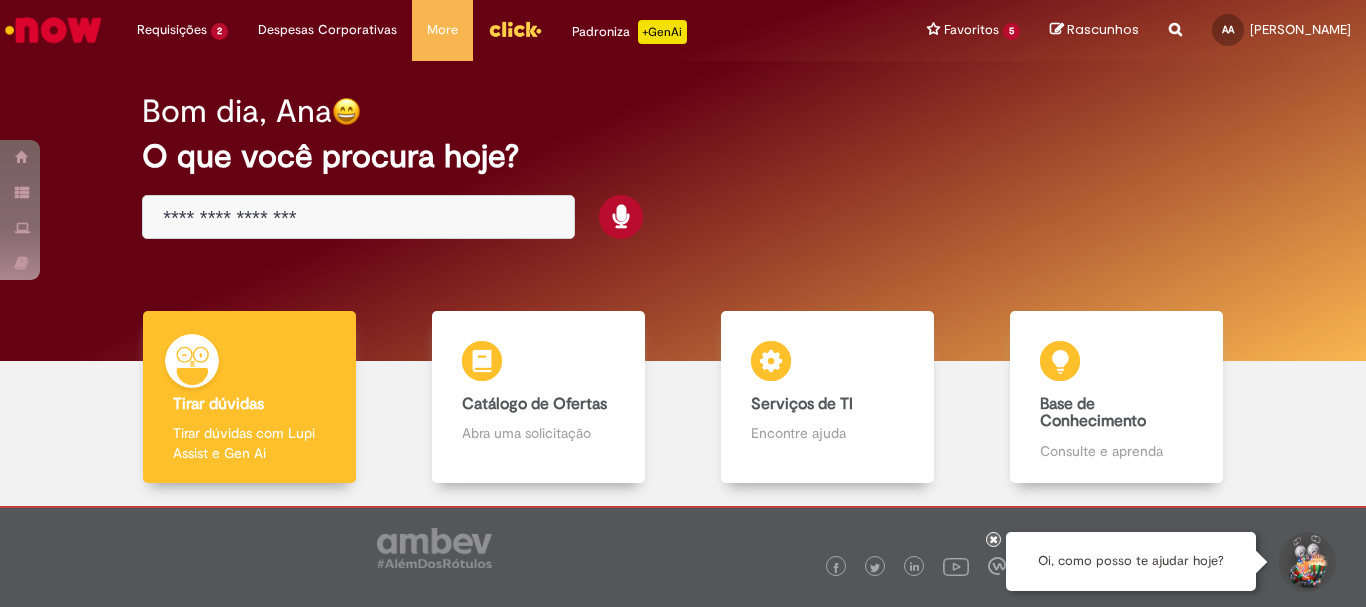 scroll, scrollTop: 0, scrollLeft: 0, axis: both 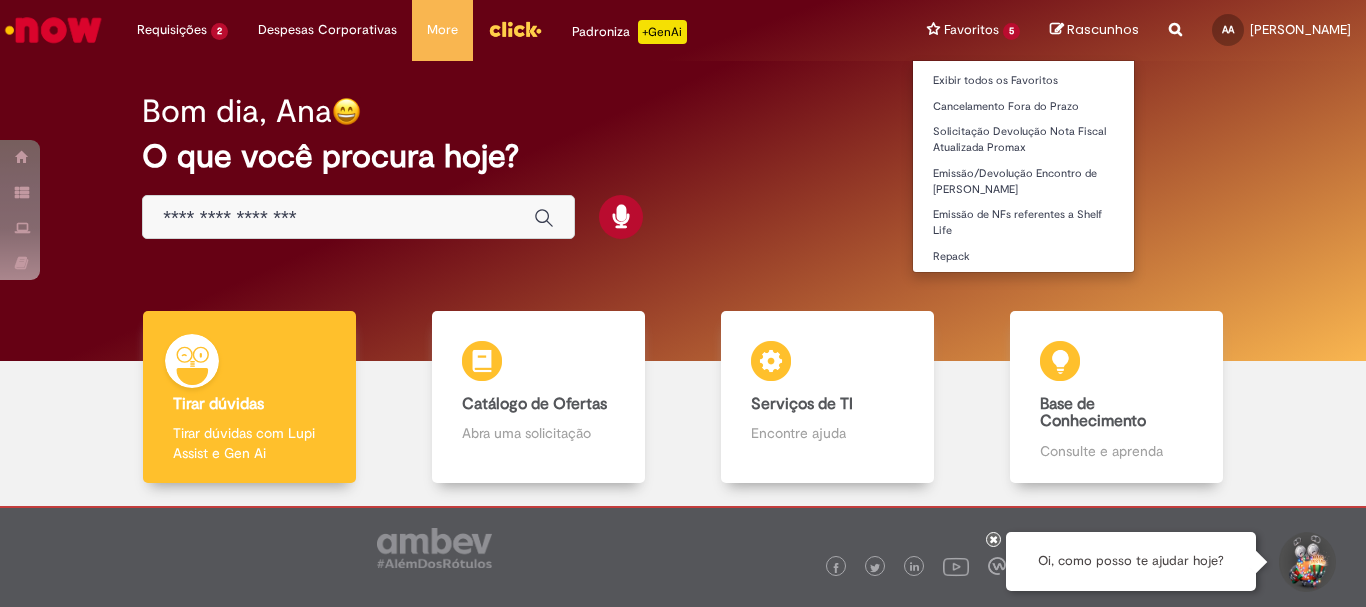 click on "Favoritos   5
Exibir todos os Favoritos
Cancelamento Fora do Prazo
Solicitação Devolução Nota Fiscal Atualizada Promax
Emissão/Devolução Encontro de Contas Fornecedor
Emissão de NFs referentes a Shelf Life
Repack" at bounding box center [973, 30] 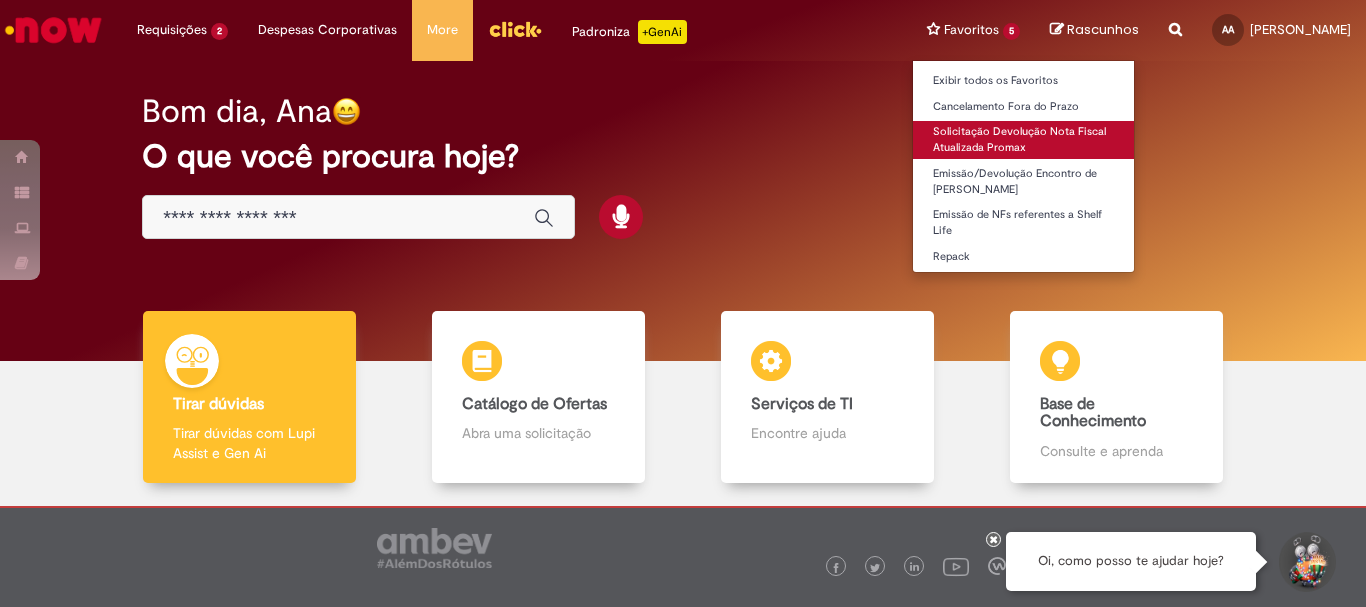 click on "Solicitação Devolução Nota Fiscal Atualizada Promax" at bounding box center (1023, 139) 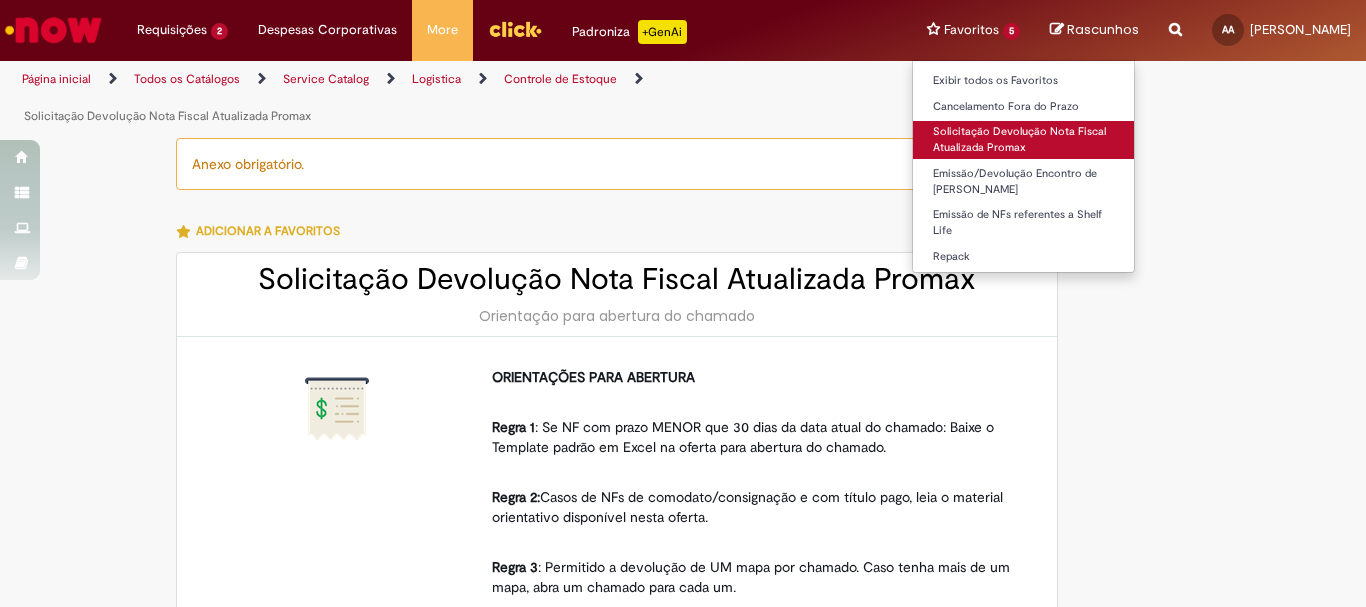 type on "********" 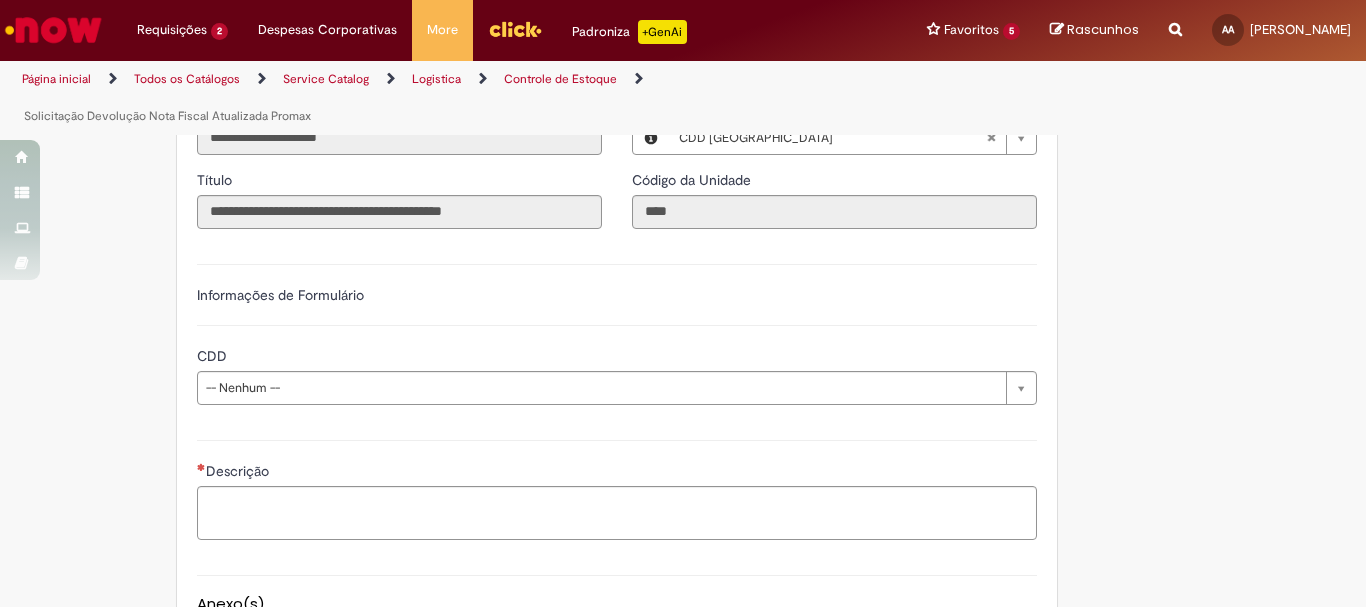 scroll, scrollTop: 1000, scrollLeft: 0, axis: vertical 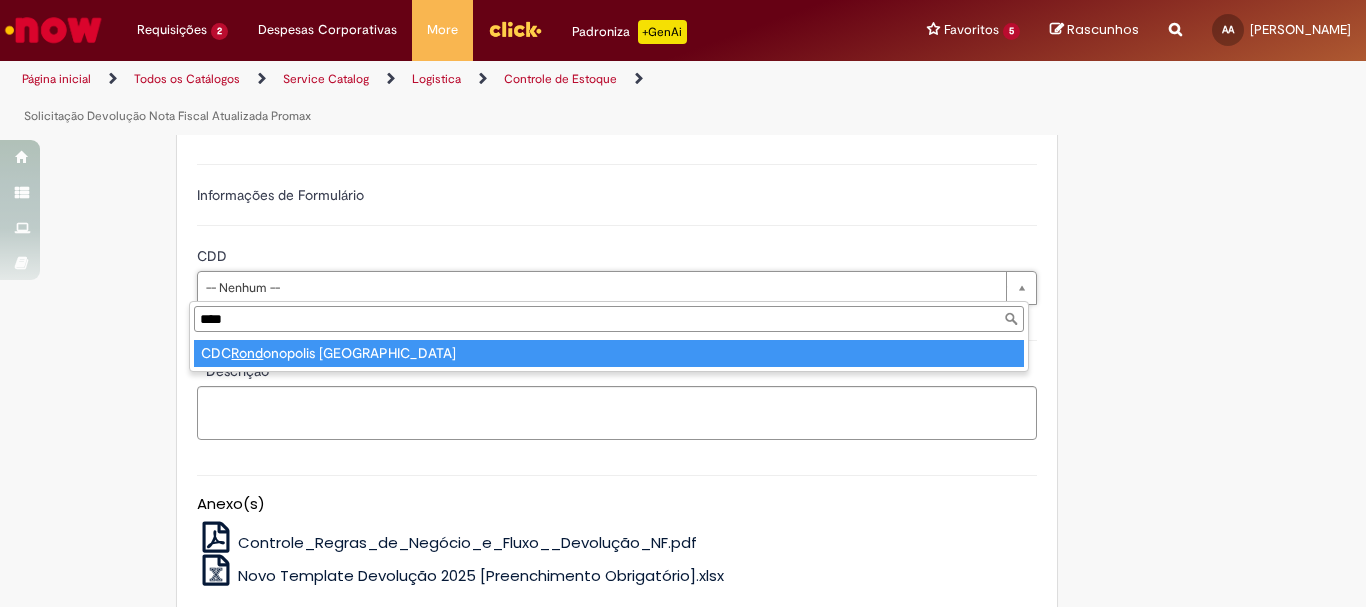 type on "*****" 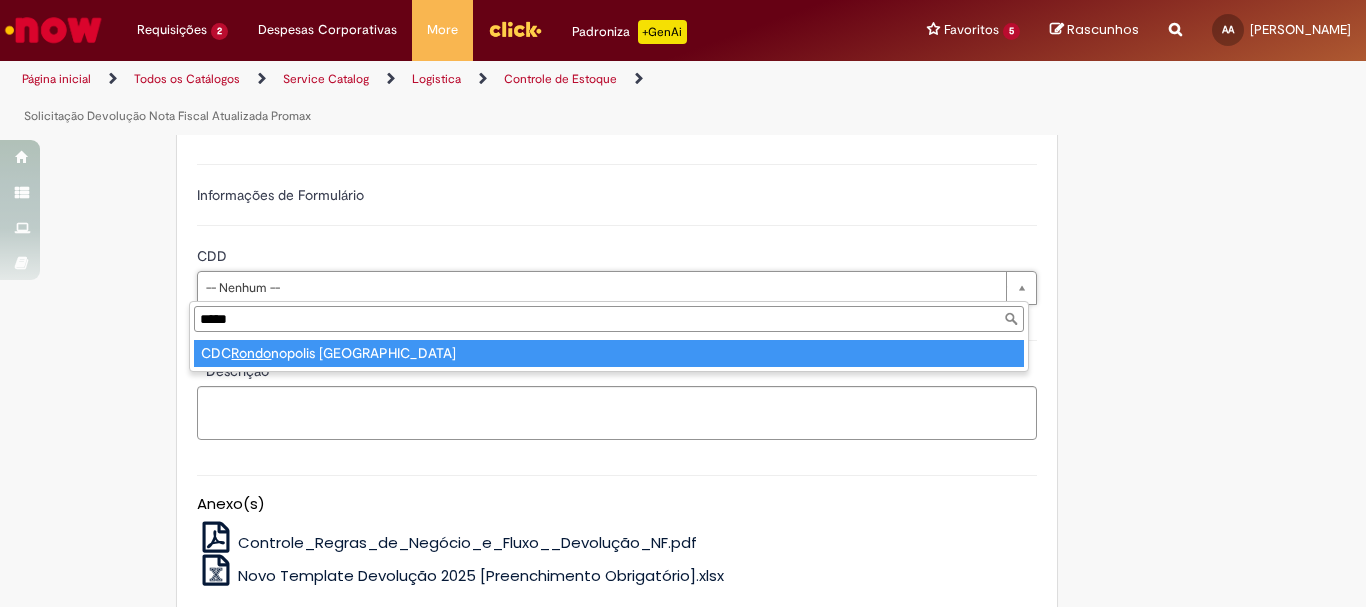type on "**********" 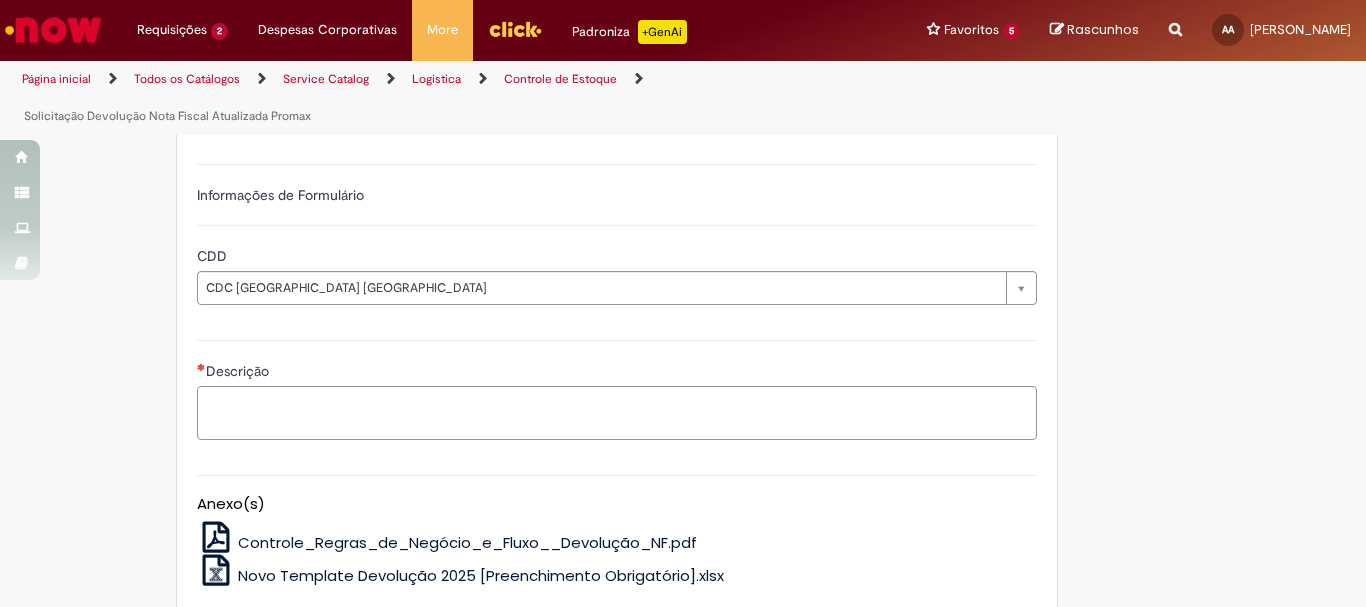 click on "Descrição" at bounding box center [617, 413] 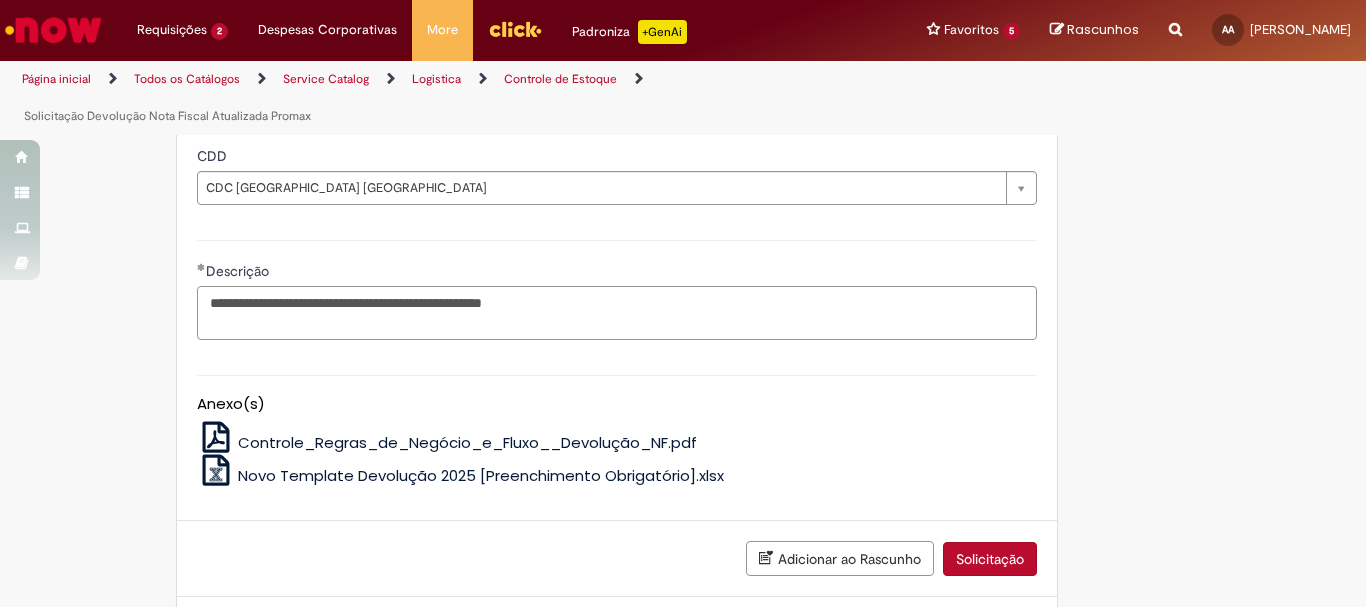 scroll, scrollTop: 1200, scrollLeft: 0, axis: vertical 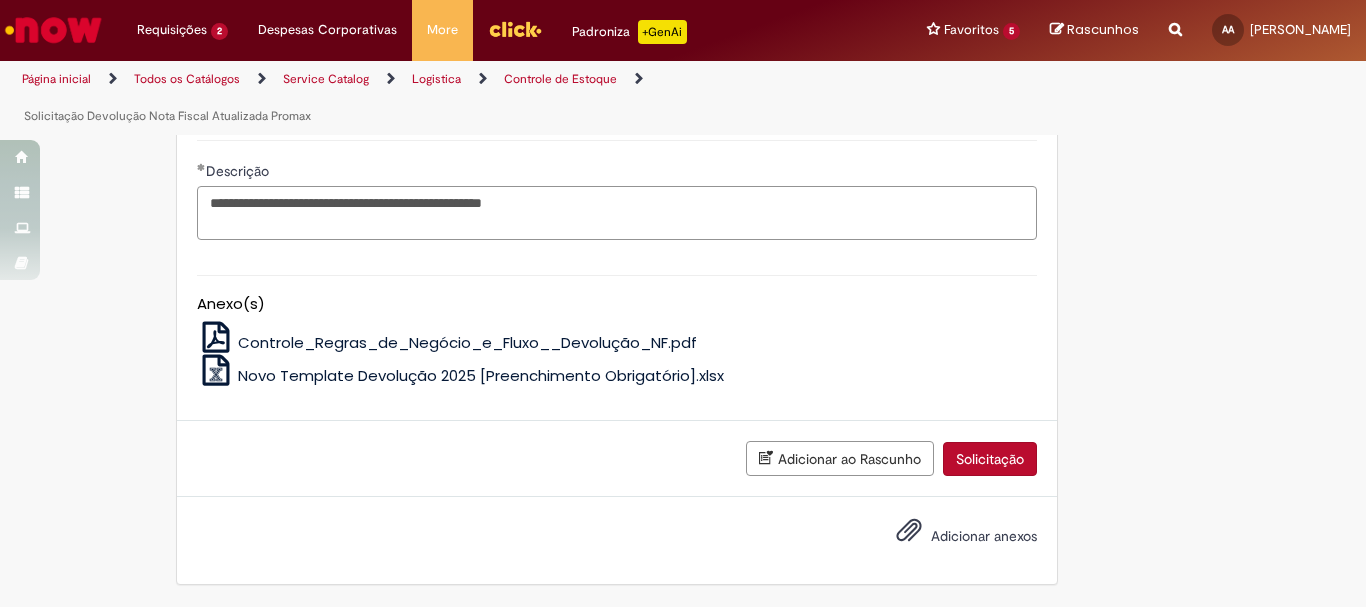 type on "**********" 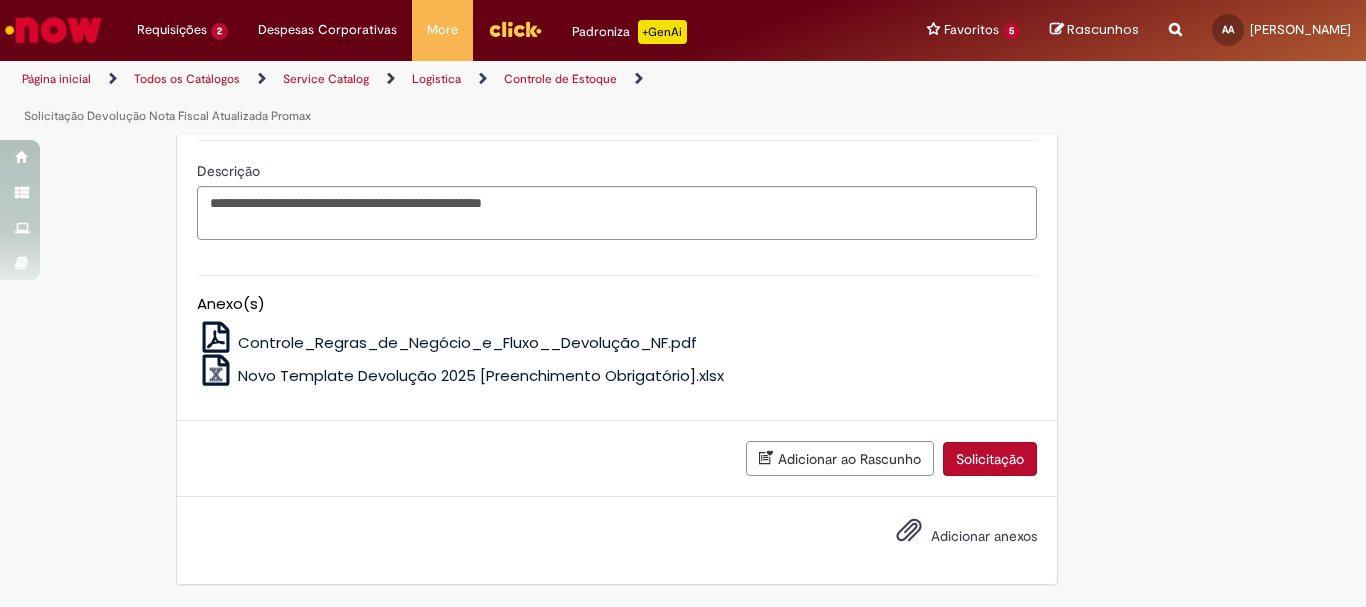click on "Novo Template Devolução 2025 [Preenchimento Obrigatório].xlsx" at bounding box center [481, 375] 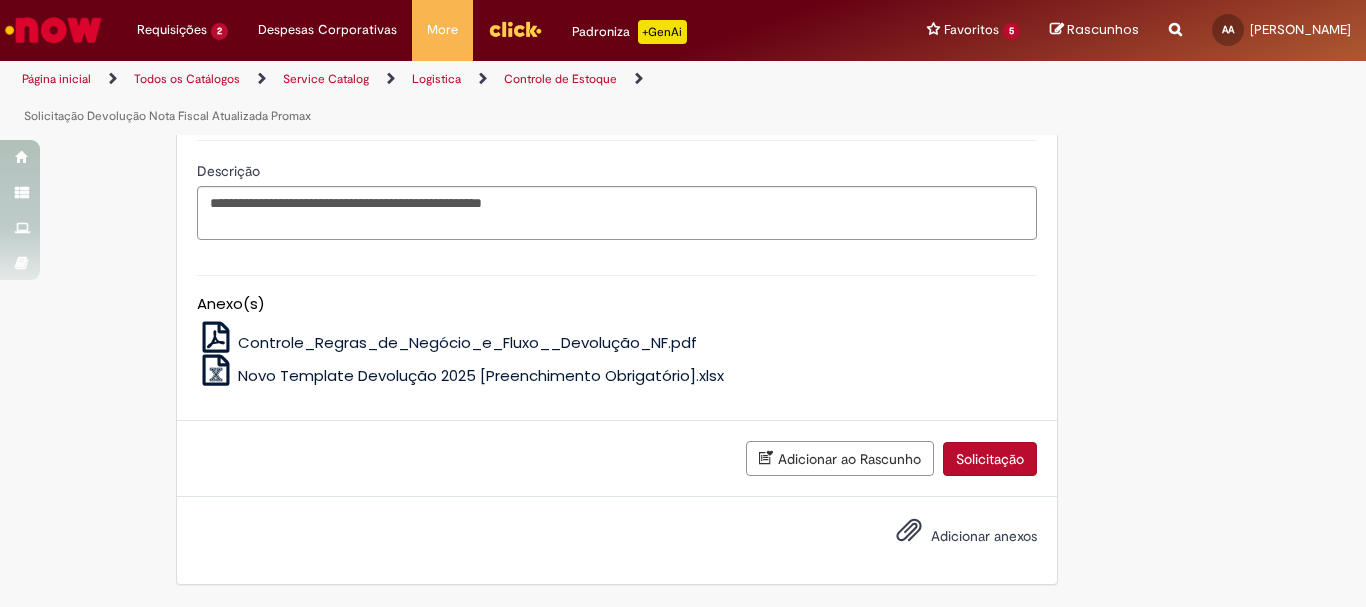 click on "Adicionar anexos" at bounding box center [984, 536] 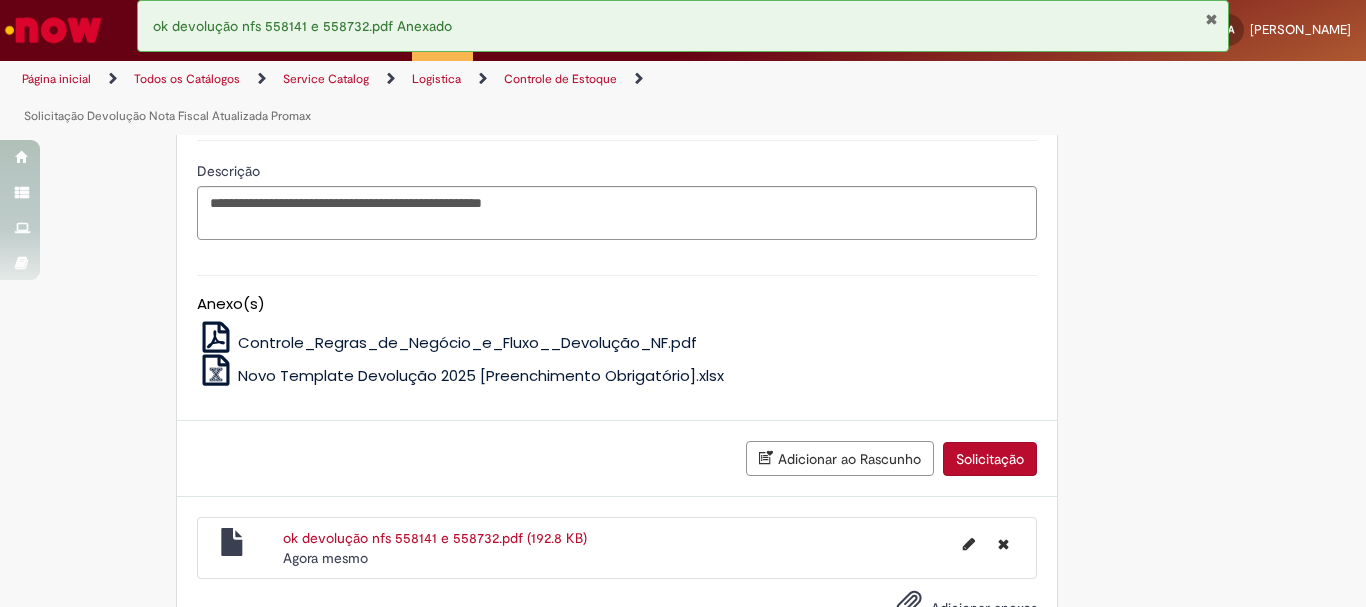 scroll, scrollTop: 1272, scrollLeft: 0, axis: vertical 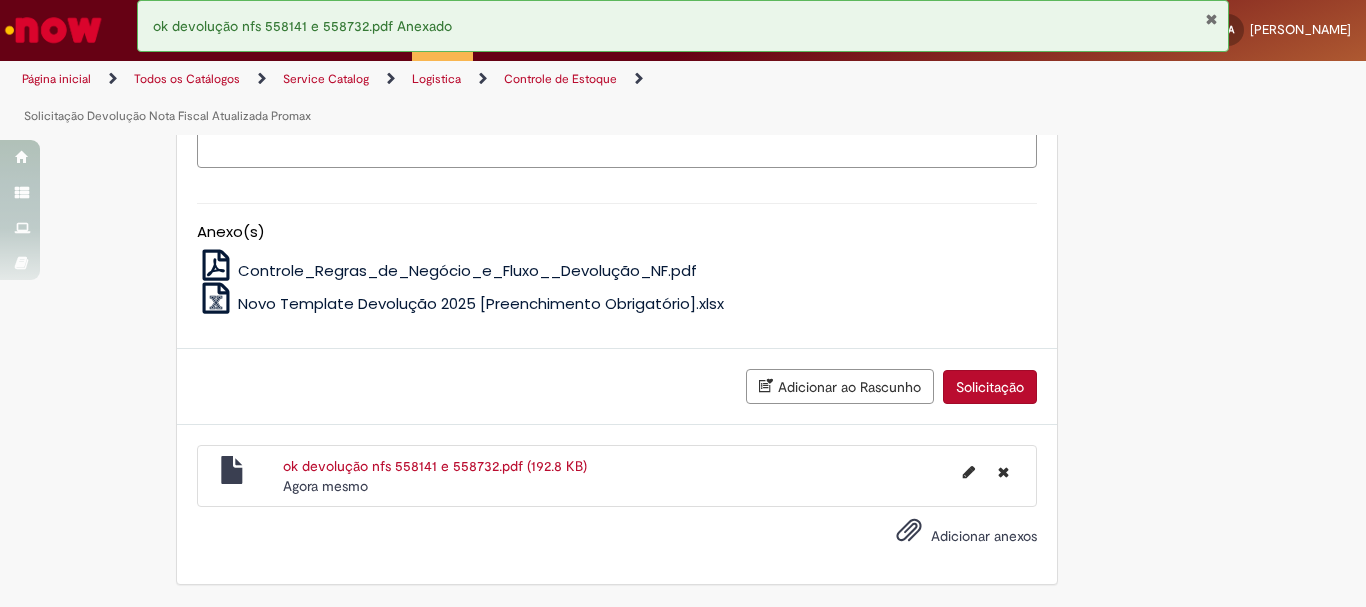 click on "Adicionar anexos" at bounding box center [984, 536] 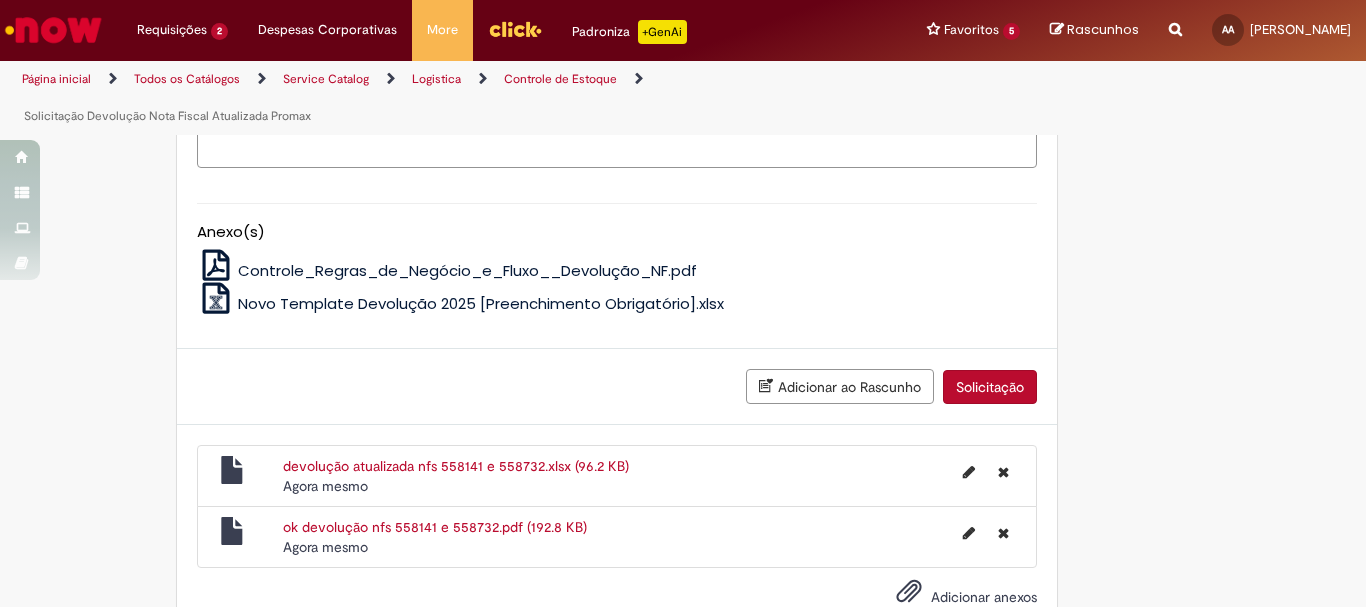 scroll, scrollTop: 1333, scrollLeft: 0, axis: vertical 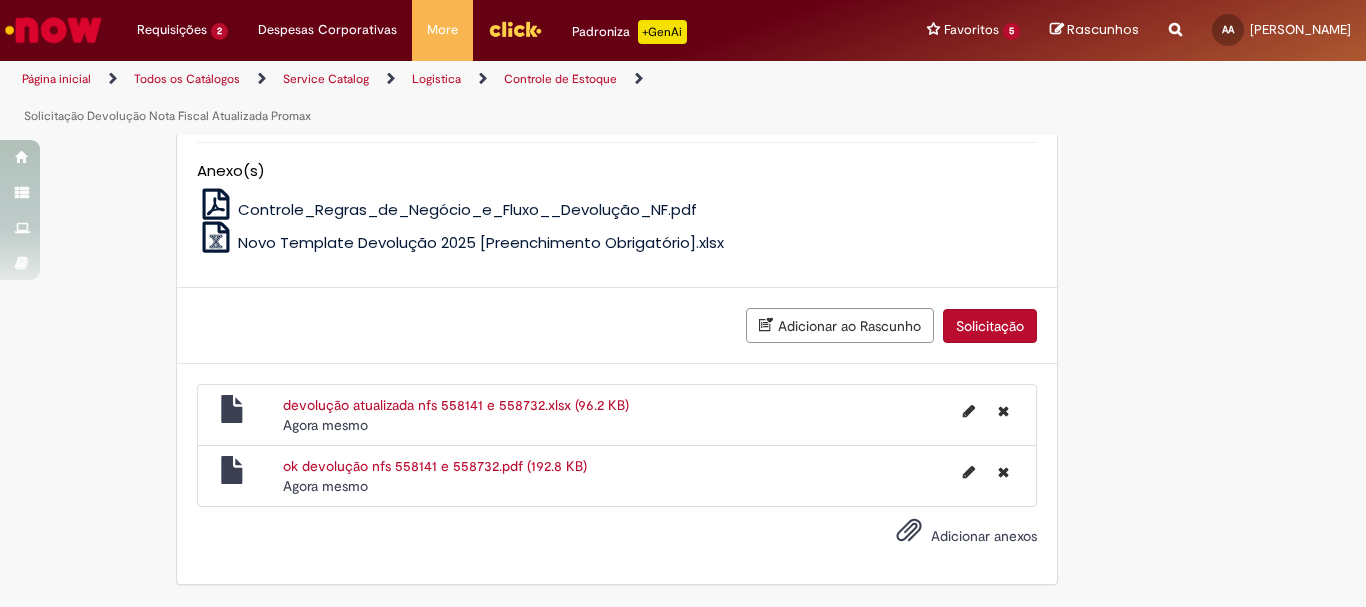 click on "Solicitação" at bounding box center (990, 326) 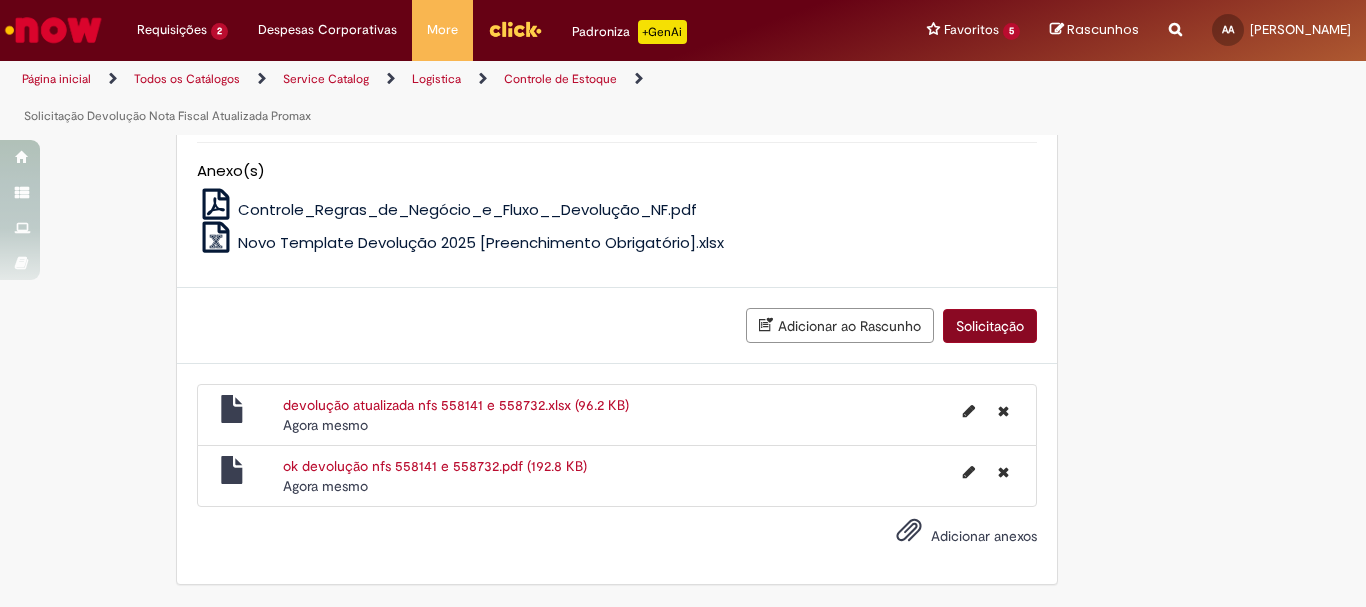 scroll, scrollTop: 1287, scrollLeft: 0, axis: vertical 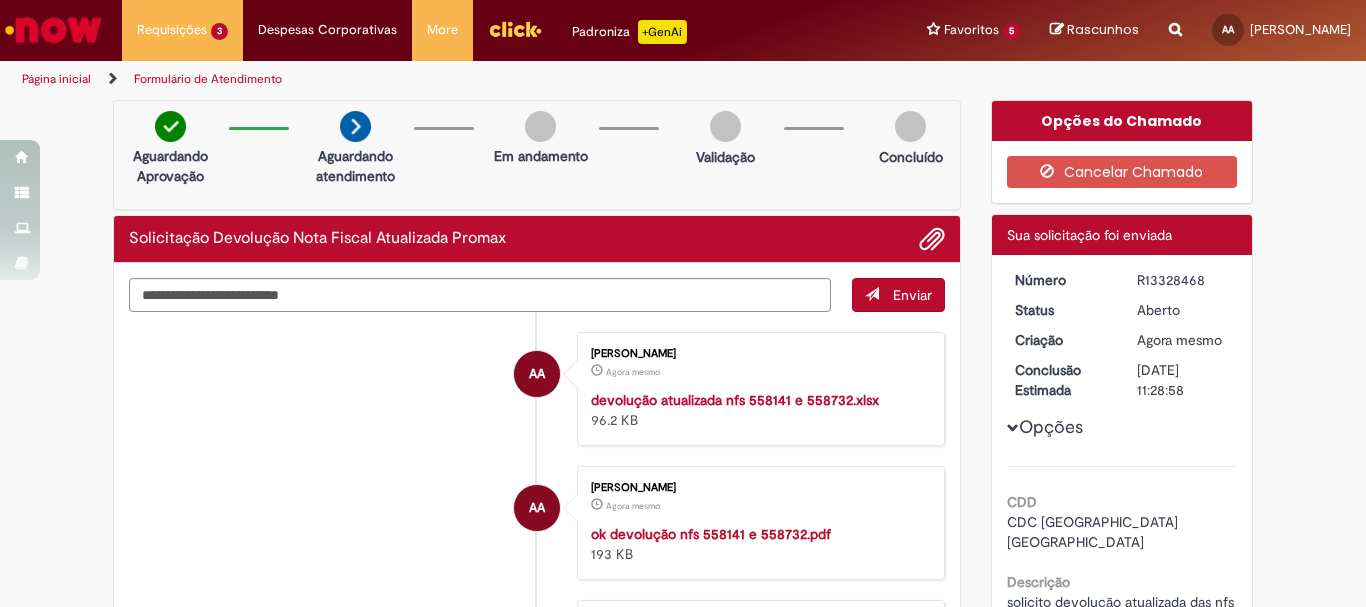 drag, startPoint x: 1199, startPoint y: 280, endPoint x: 1122, endPoint y: 280, distance: 77 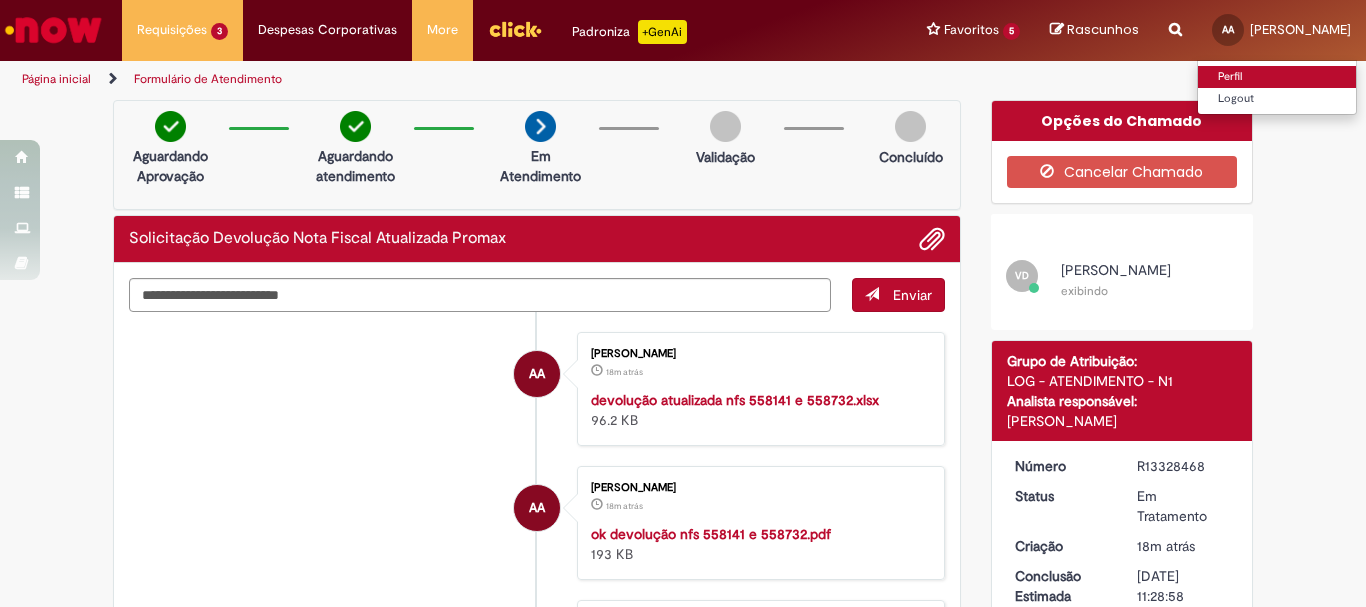 click on "Perfil" at bounding box center (1277, 77) 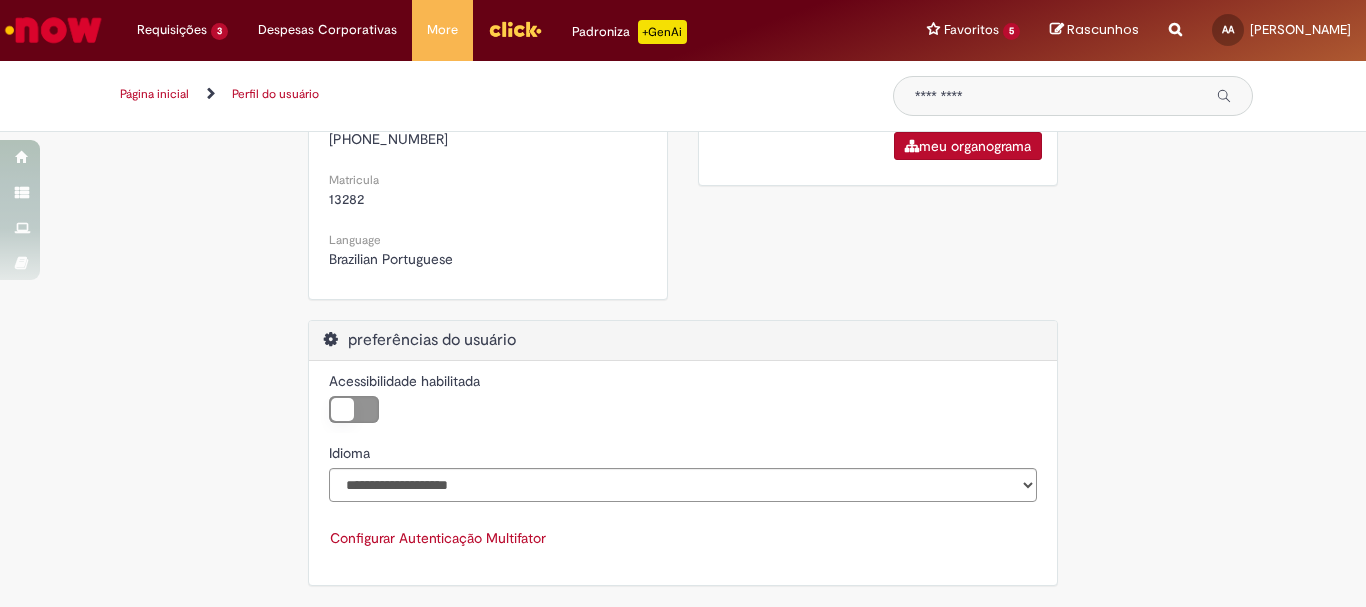 scroll, scrollTop: 0, scrollLeft: 0, axis: both 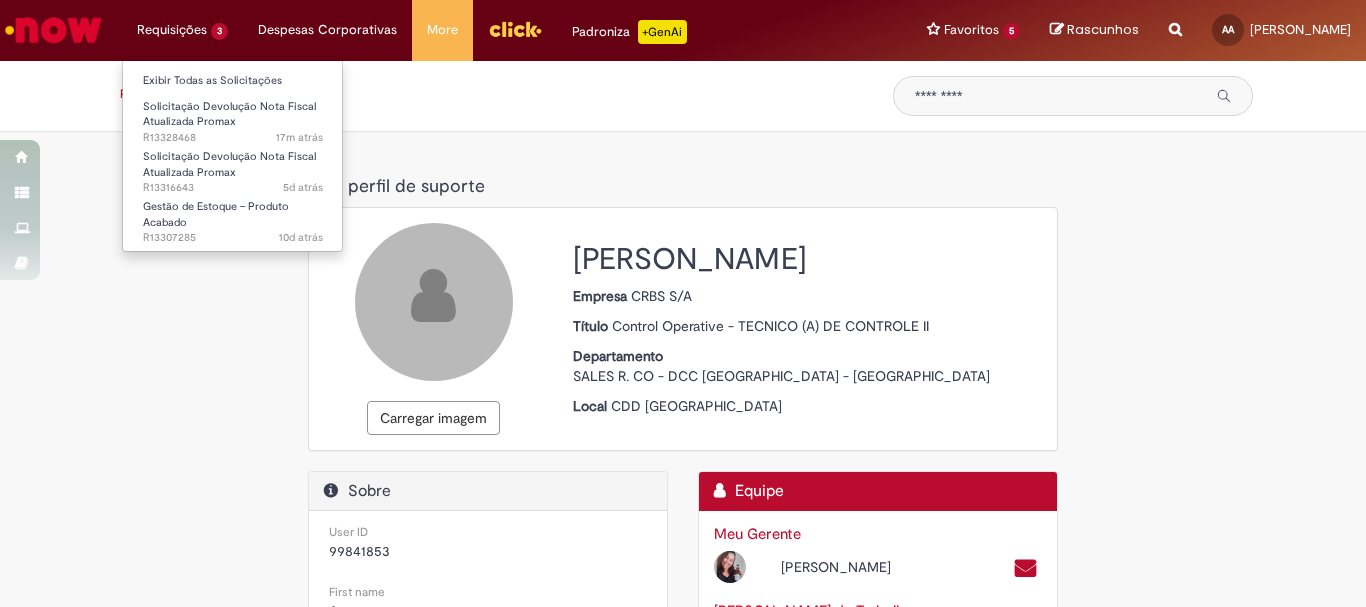 click on "Requisições   3
Exibir Todas as Solicitações
Solicitação Devolução Nota Fiscal Atualizada Promax
17m atrás 17 minutos atrás  R13328468
Solicitação Devolução Nota Fiscal Atualizada Promax
5d atrás 5 dias atrás  R13316643
Gestão de Estoque – Produto Acabado
10d atrás 10 dias atrás  R13307285" at bounding box center (182, 30) 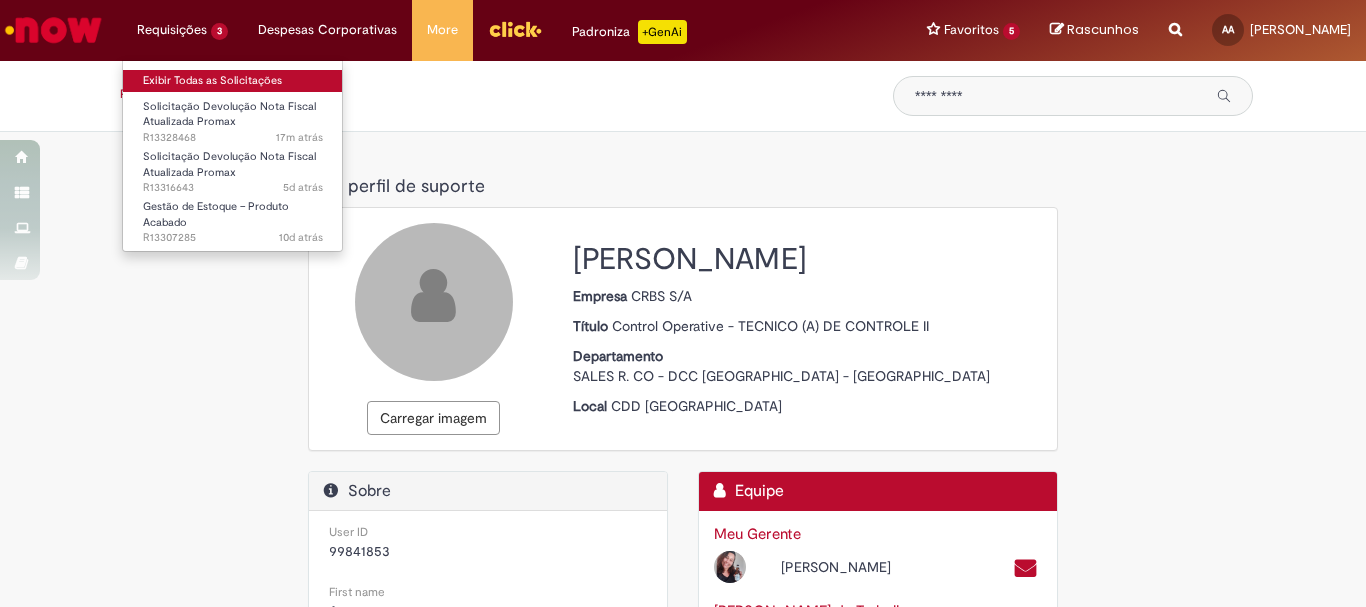 click on "Exibir Todas as Solicitações" at bounding box center (233, 81) 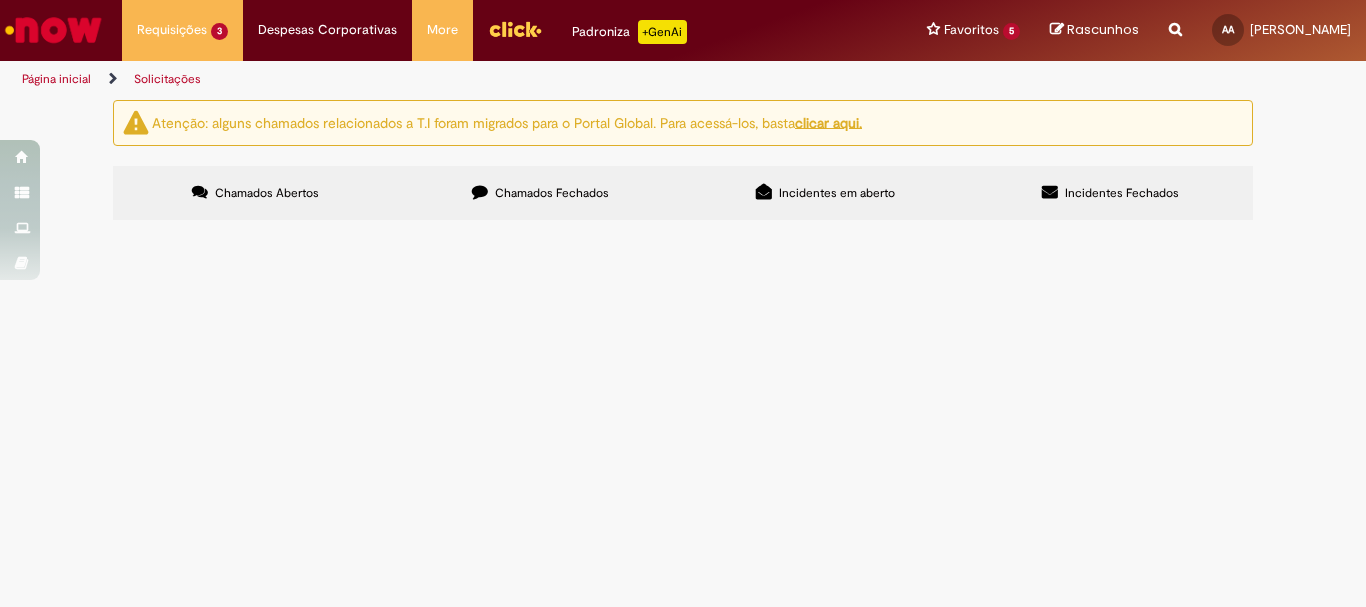 click at bounding box center (0, 0) 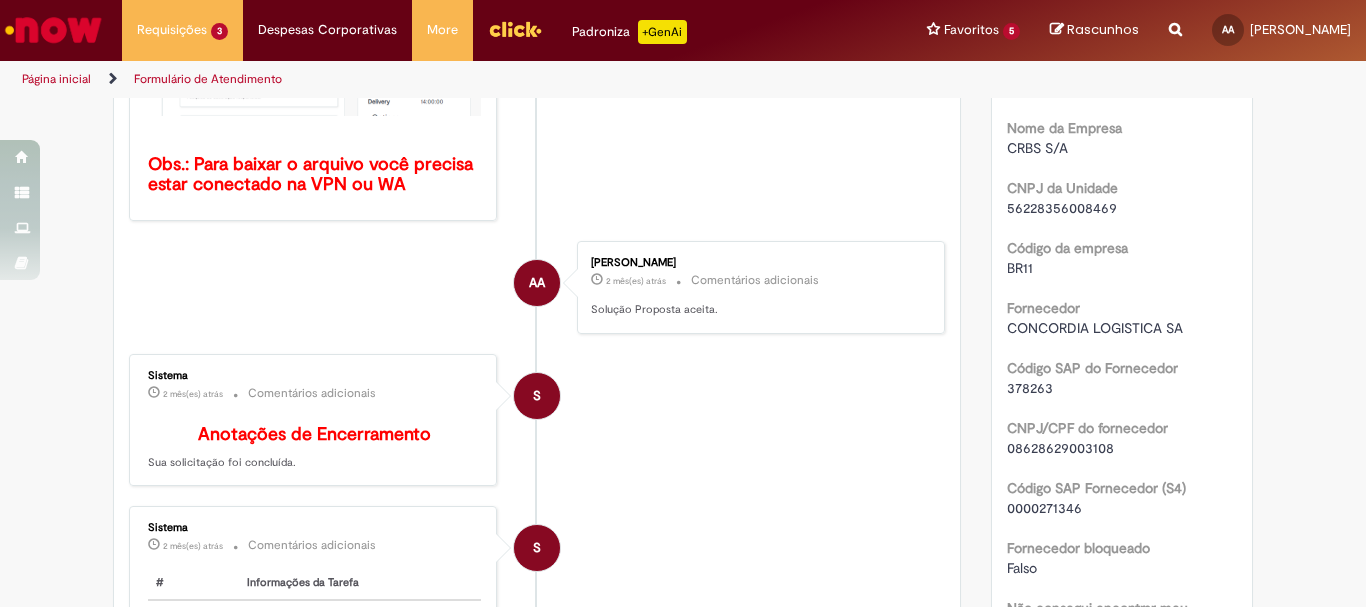 scroll, scrollTop: 800, scrollLeft: 0, axis: vertical 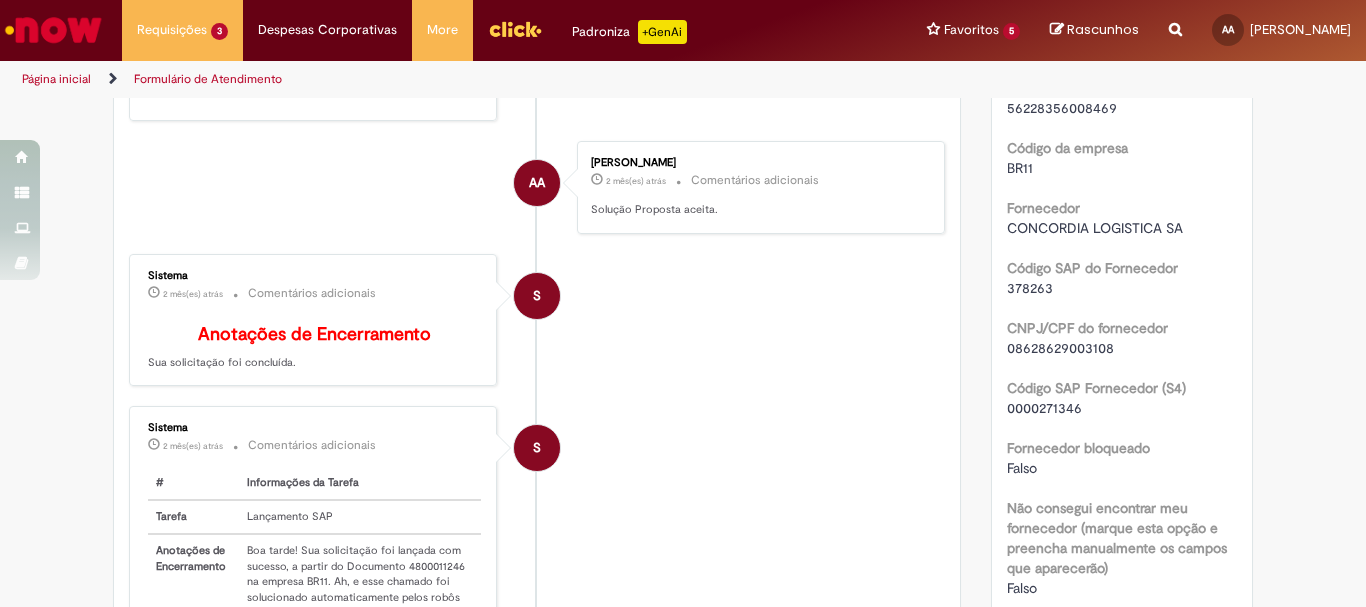 click on "08628629003108" at bounding box center (1122, 348) 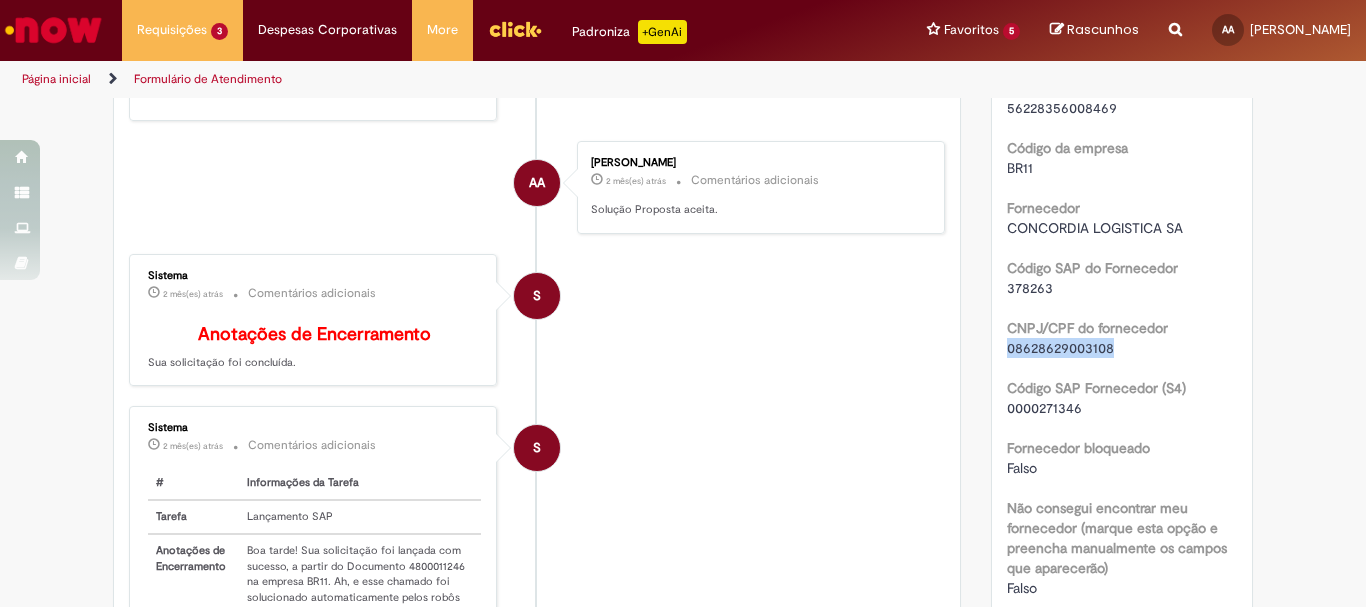 drag, startPoint x: 1105, startPoint y: 369, endPoint x: 988, endPoint y: 370, distance: 117.00427 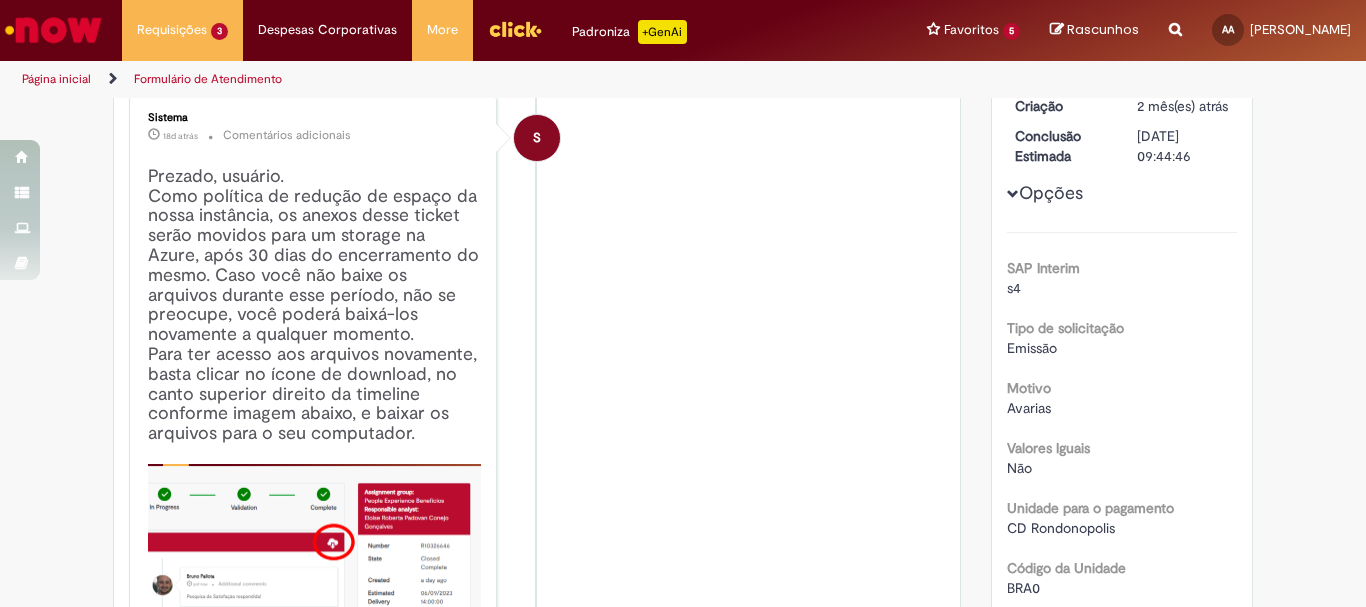 scroll, scrollTop: 0, scrollLeft: 0, axis: both 